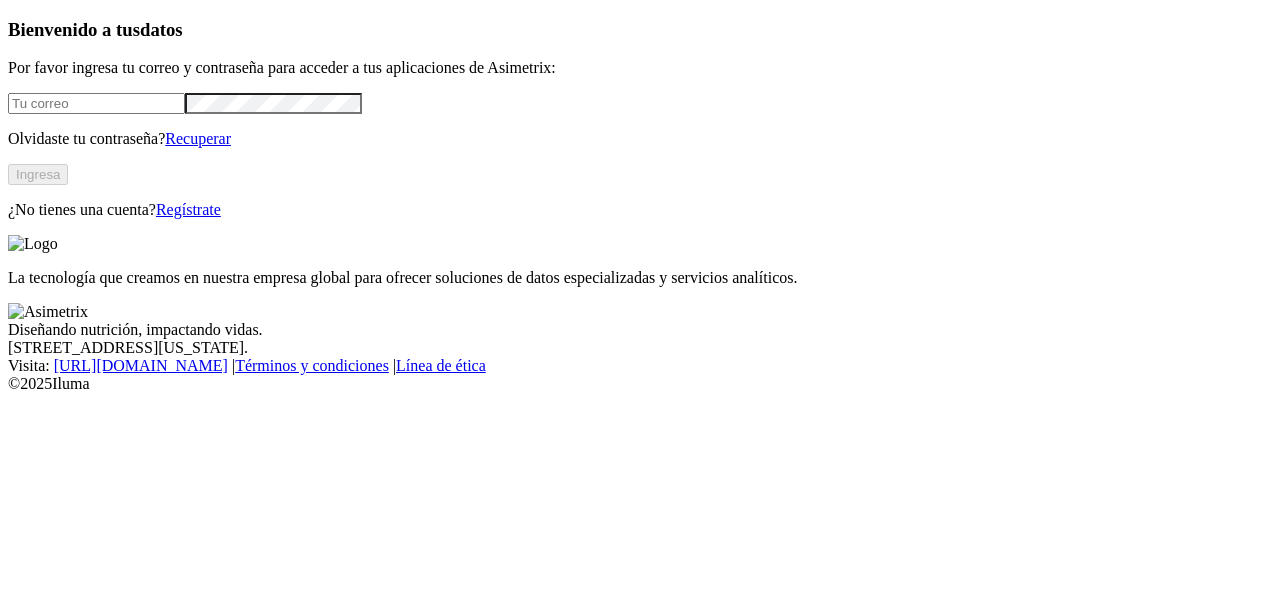scroll, scrollTop: 0, scrollLeft: 0, axis: both 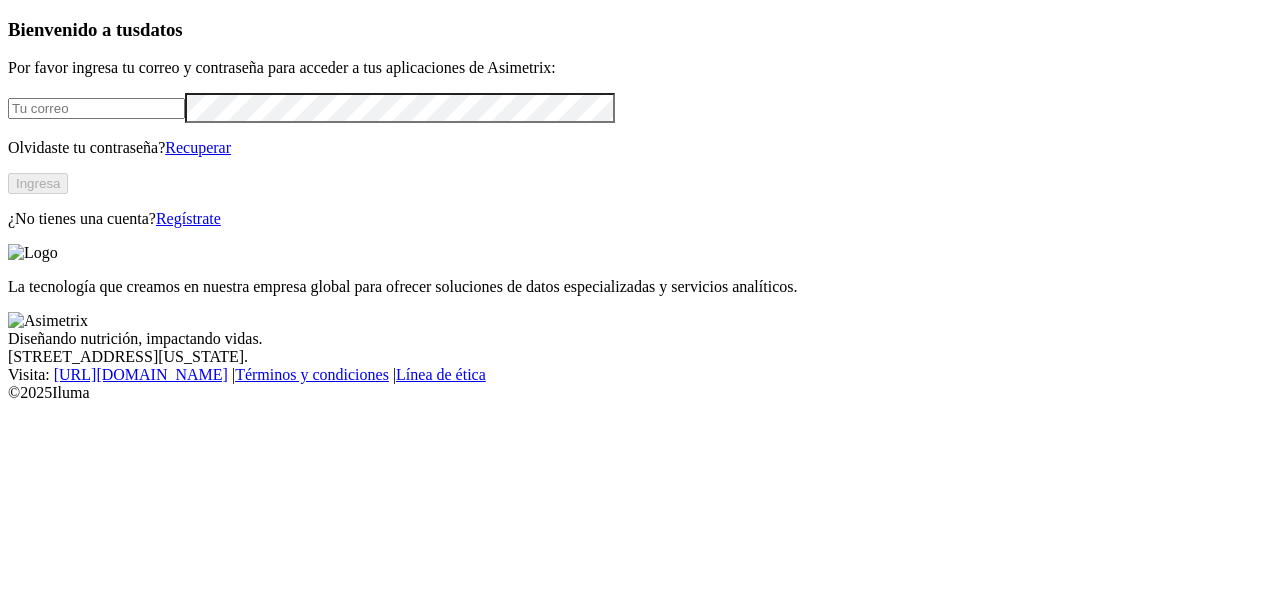 type on "[EMAIL_ADDRESS][DOMAIN_NAME]" 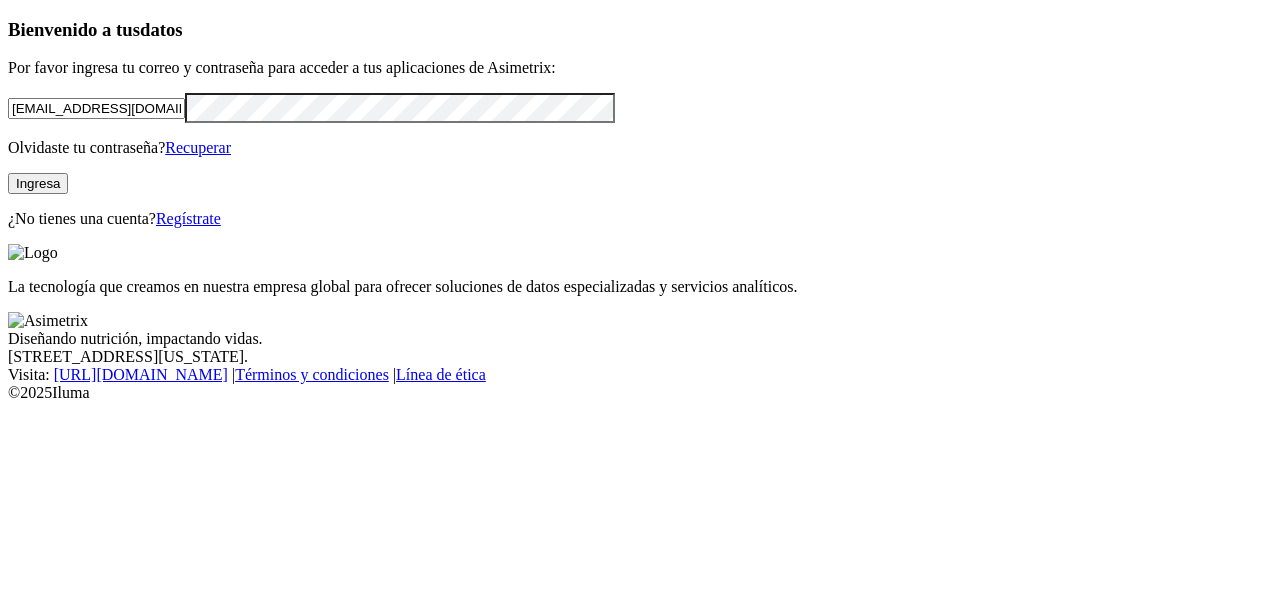 click on "Ingresa" at bounding box center [38, 183] 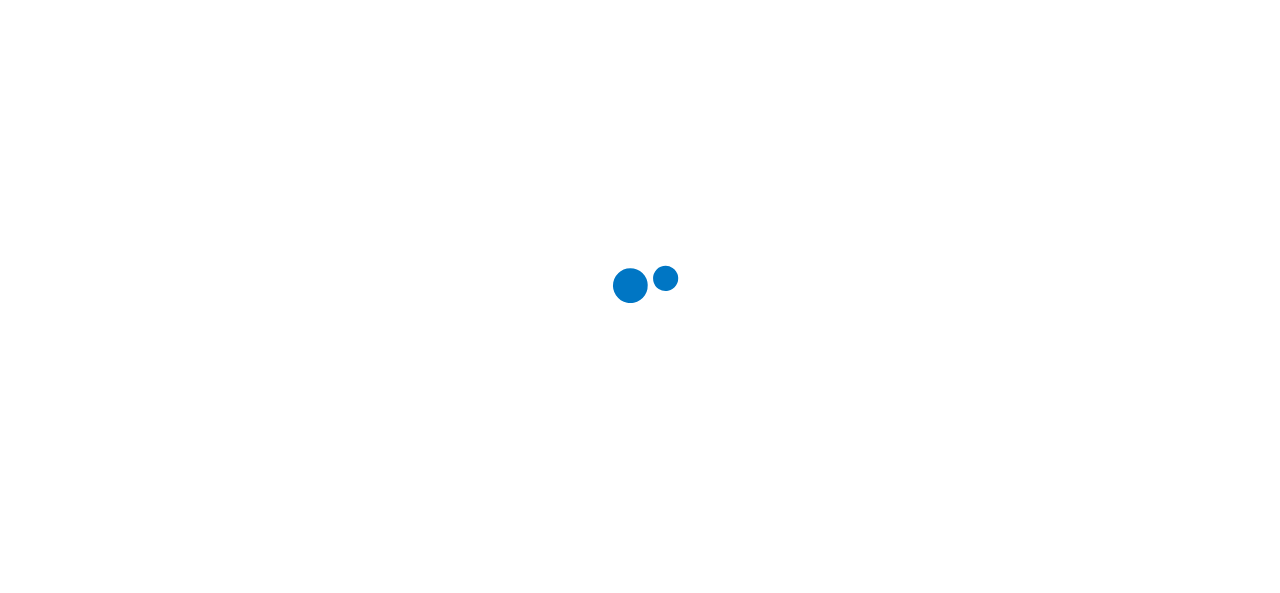 scroll, scrollTop: 0, scrollLeft: 0, axis: both 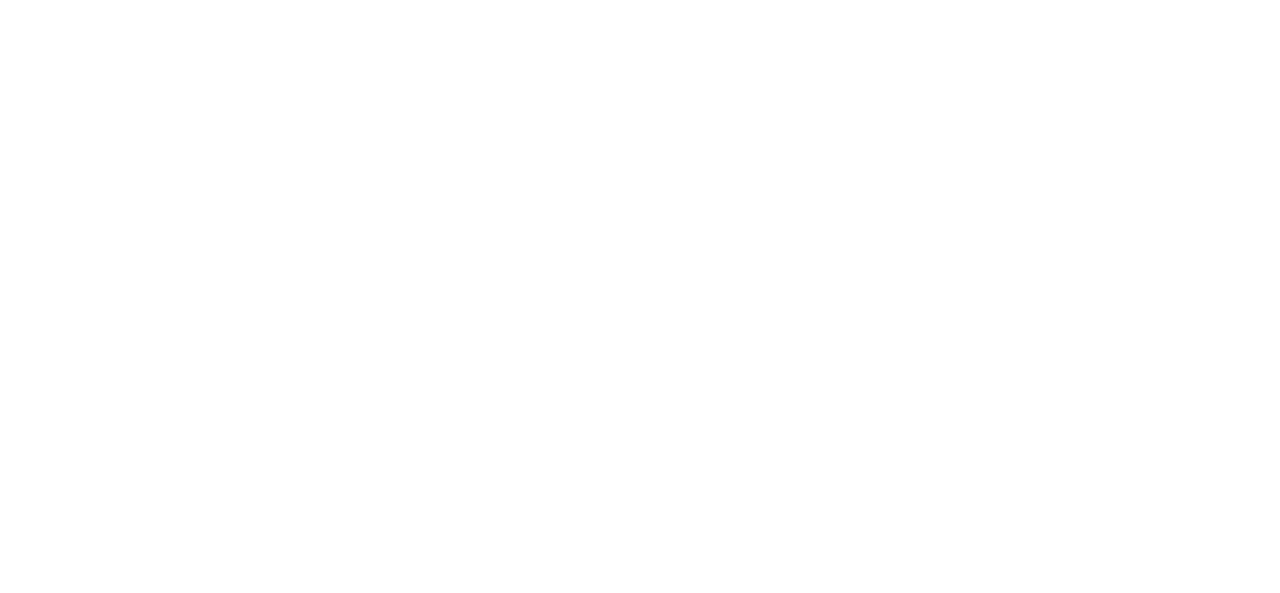 drag, startPoint x: 735, startPoint y: 291, endPoint x: 284, endPoint y: -87, distance: 588.45984 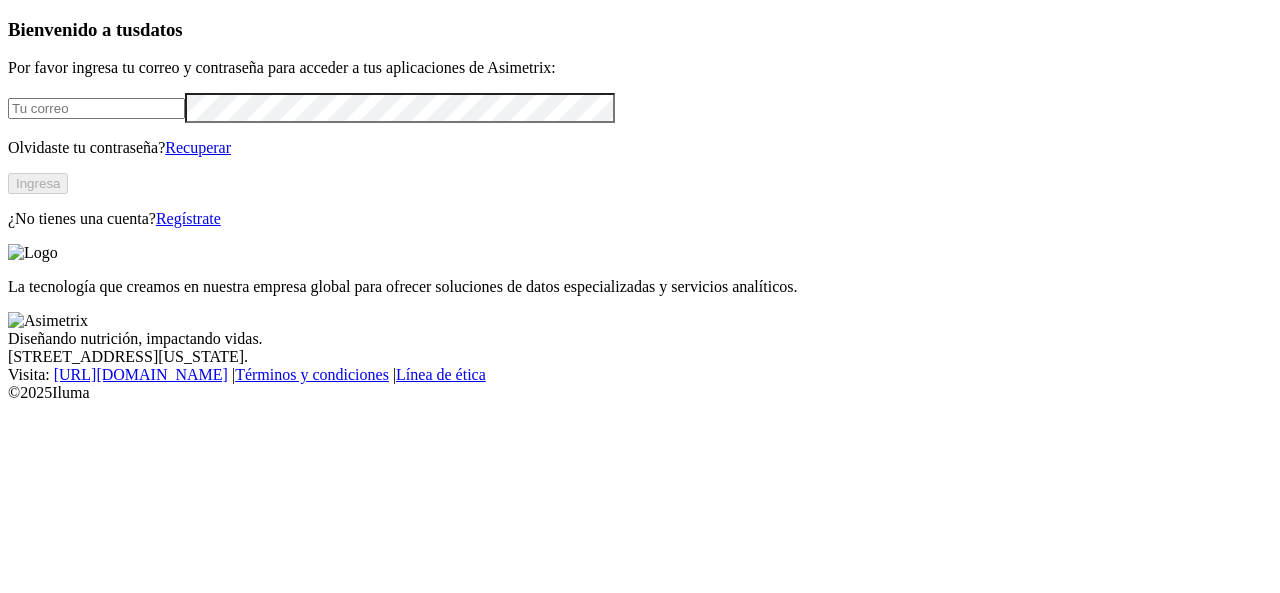 scroll, scrollTop: 0, scrollLeft: 0, axis: both 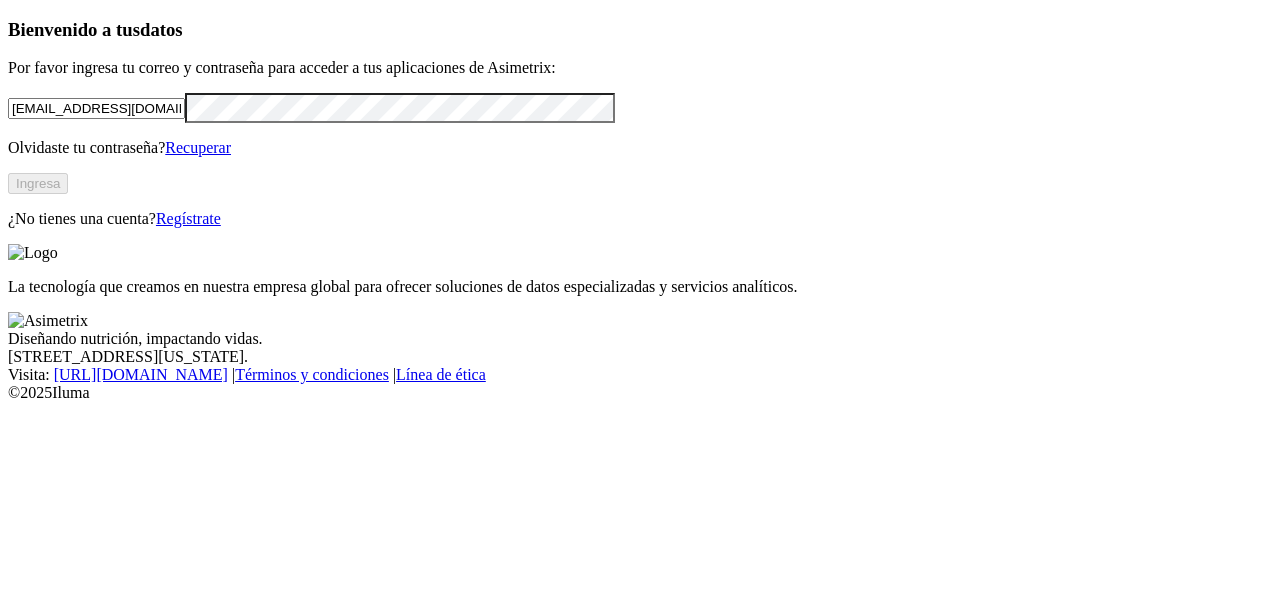 click on "Ingresa" at bounding box center (38, 183) 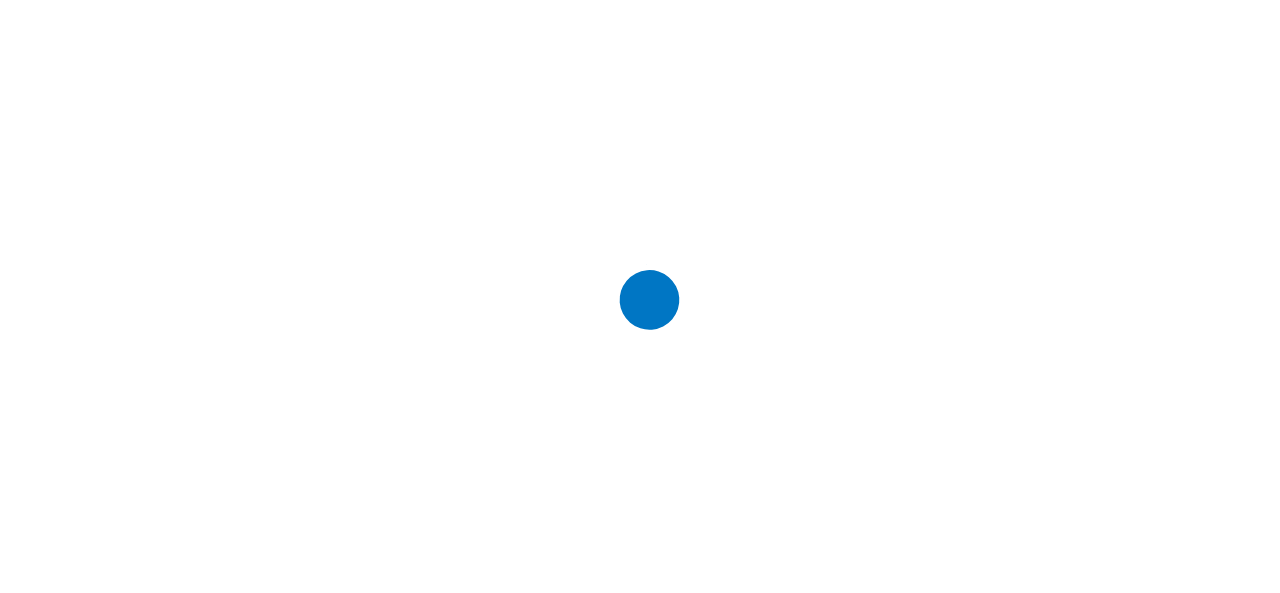 scroll, scrollTop: 0, scrollLeft: 0, axis: both 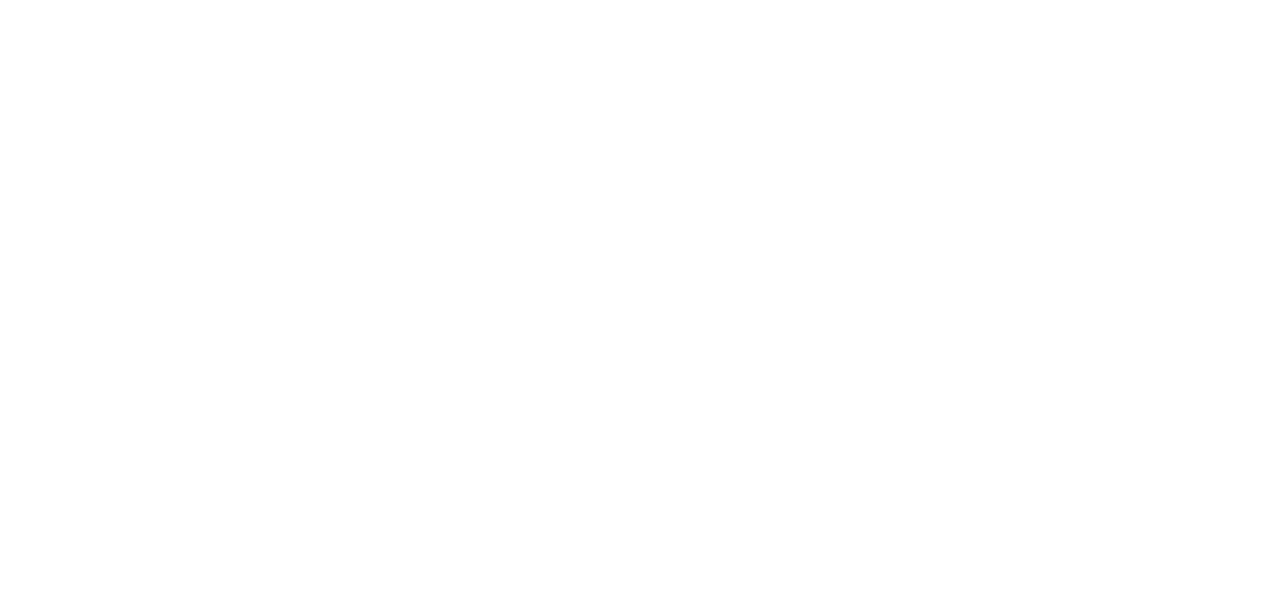 click on "CYF_PONEDORAS" at bounding box center (621, 831) 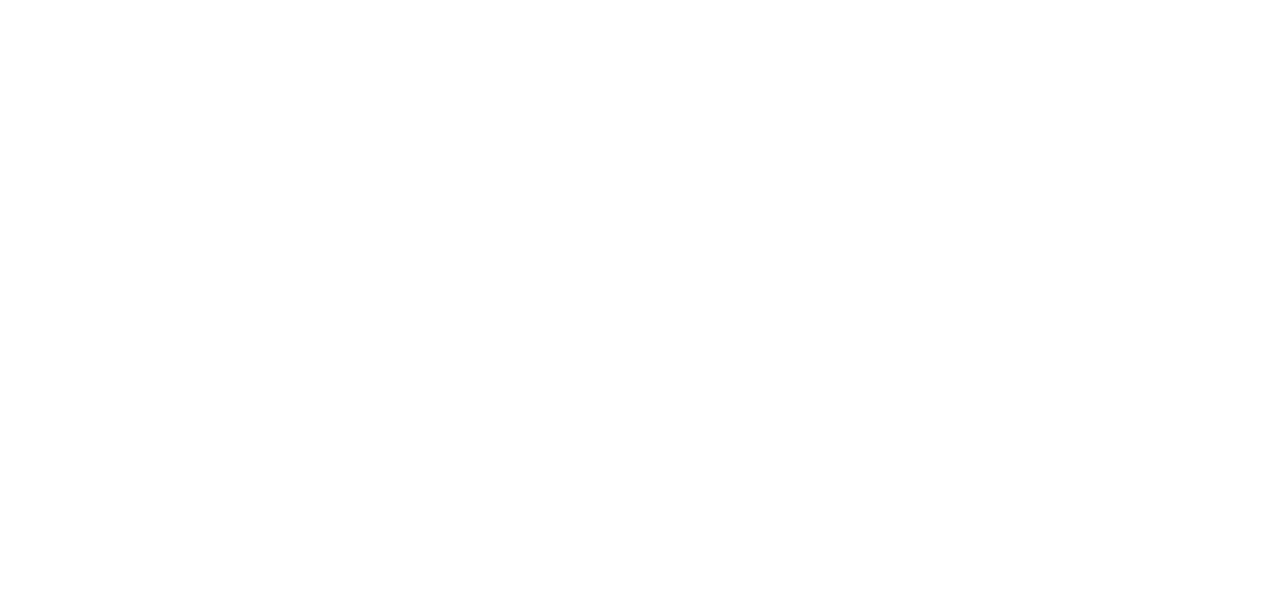 scroll, scrollTop: 1127, scrollLeft: 0, axis: vertical 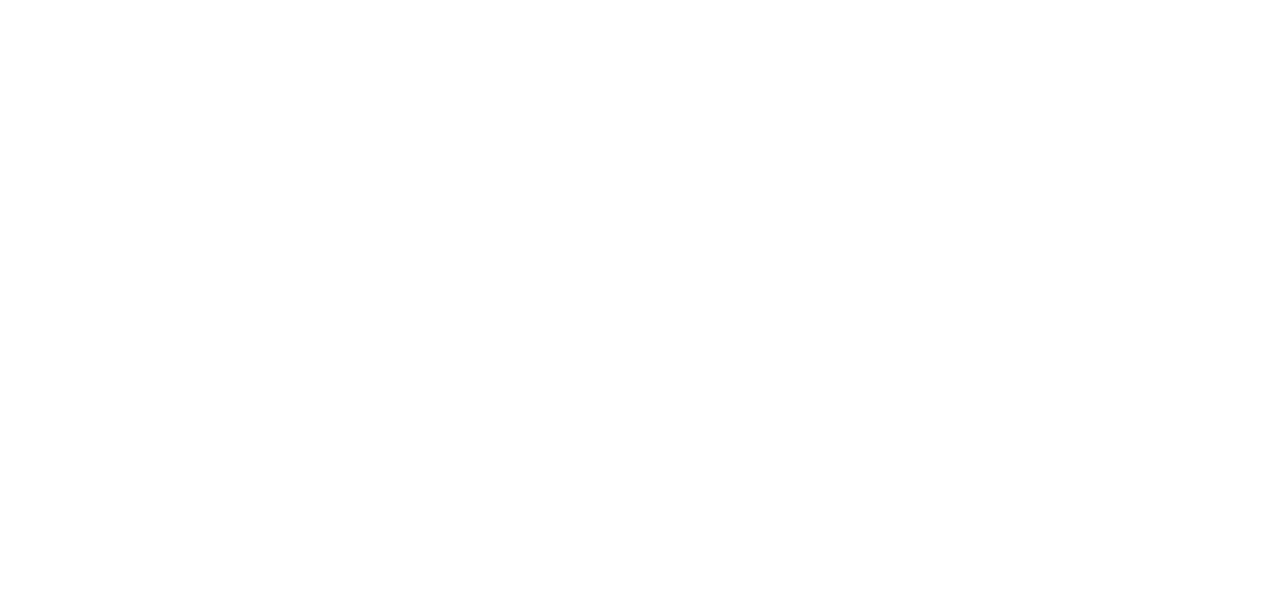 click on "INCUBADORASANTANDER" at bounding box center [640, 840] 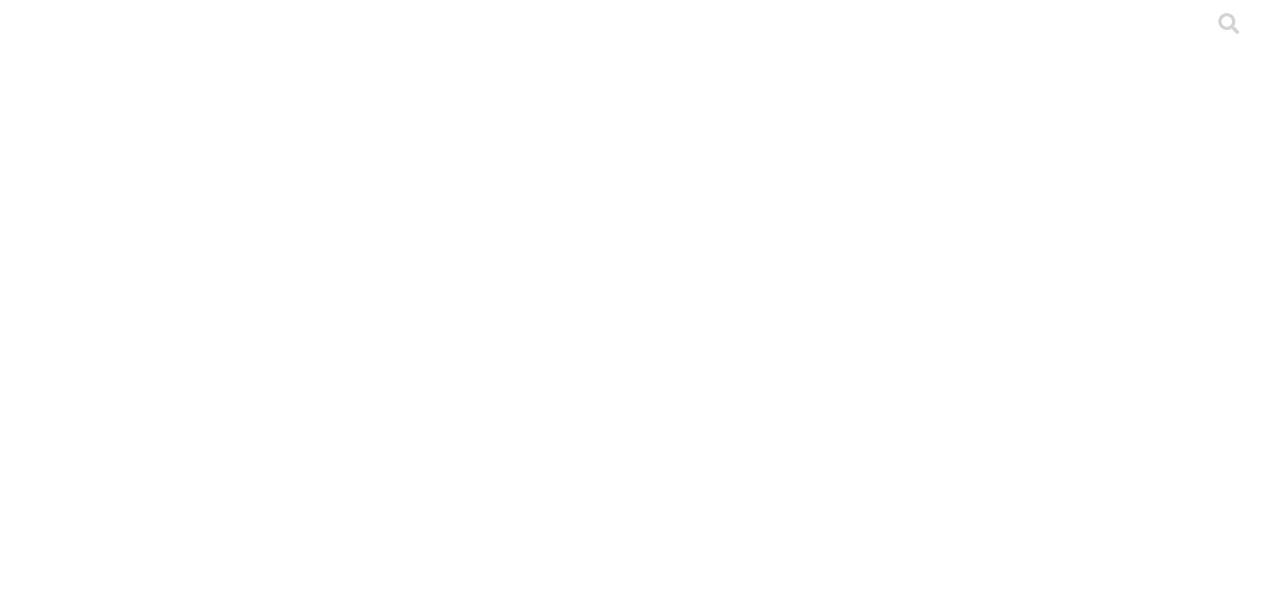 click on "CYF_PONEDORAS" at bounding box center (614, 831) 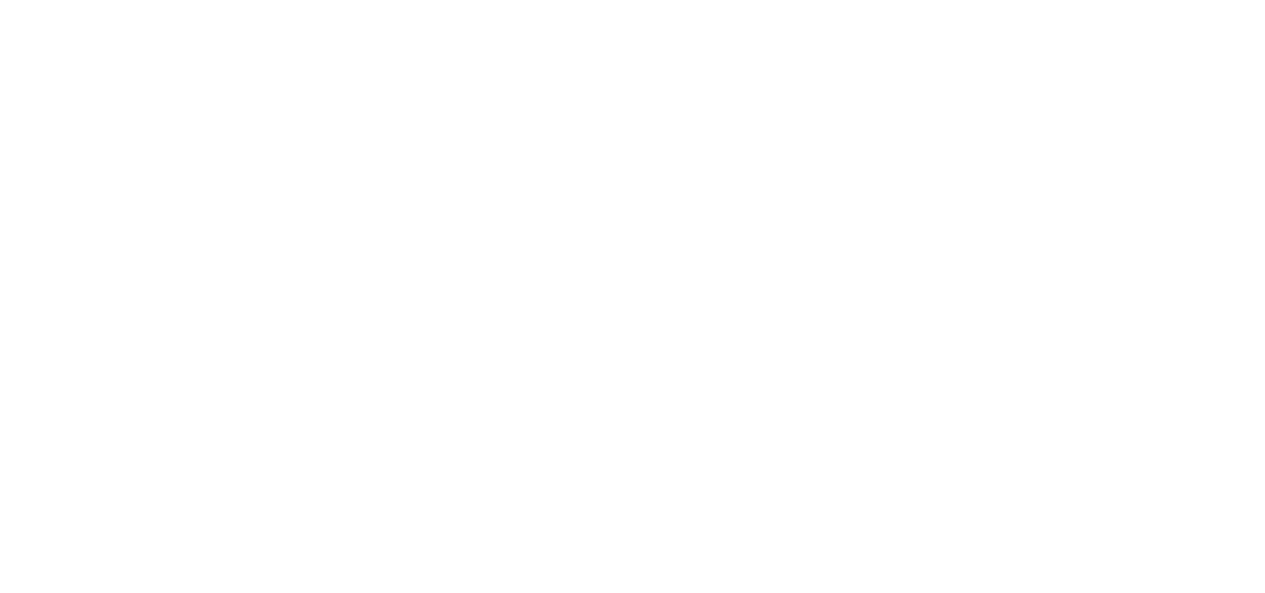click on "ELGUAMITO" at bounding box center (614, 831) 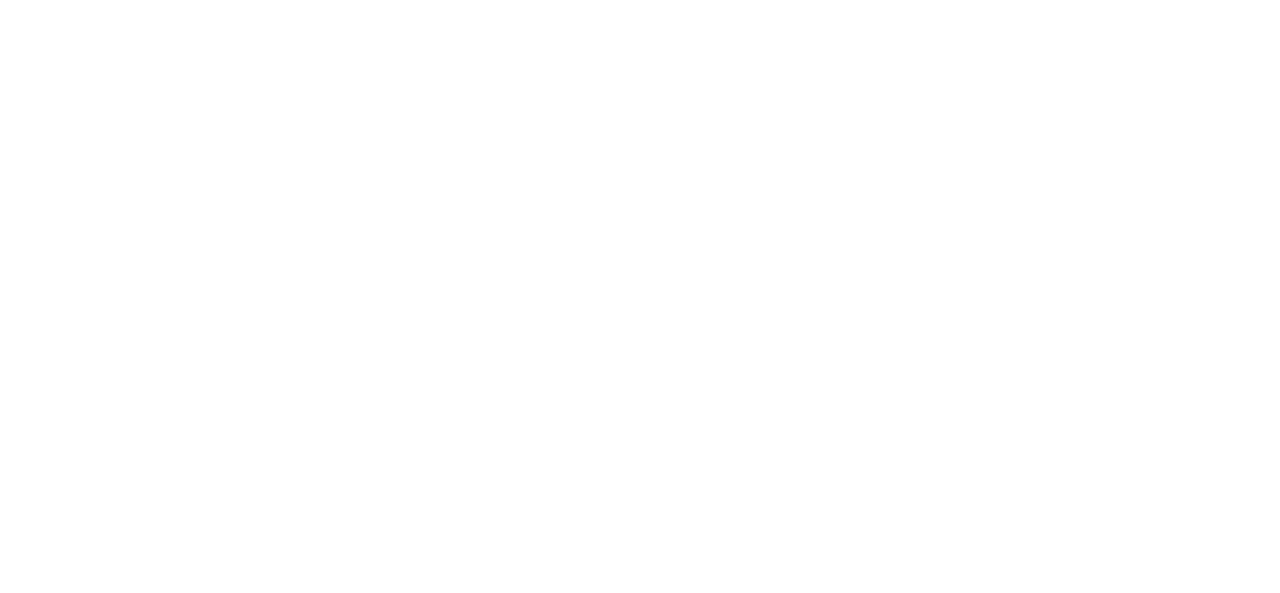 scroll, scrollTop: 0, scrollLeft: 0, axis: both 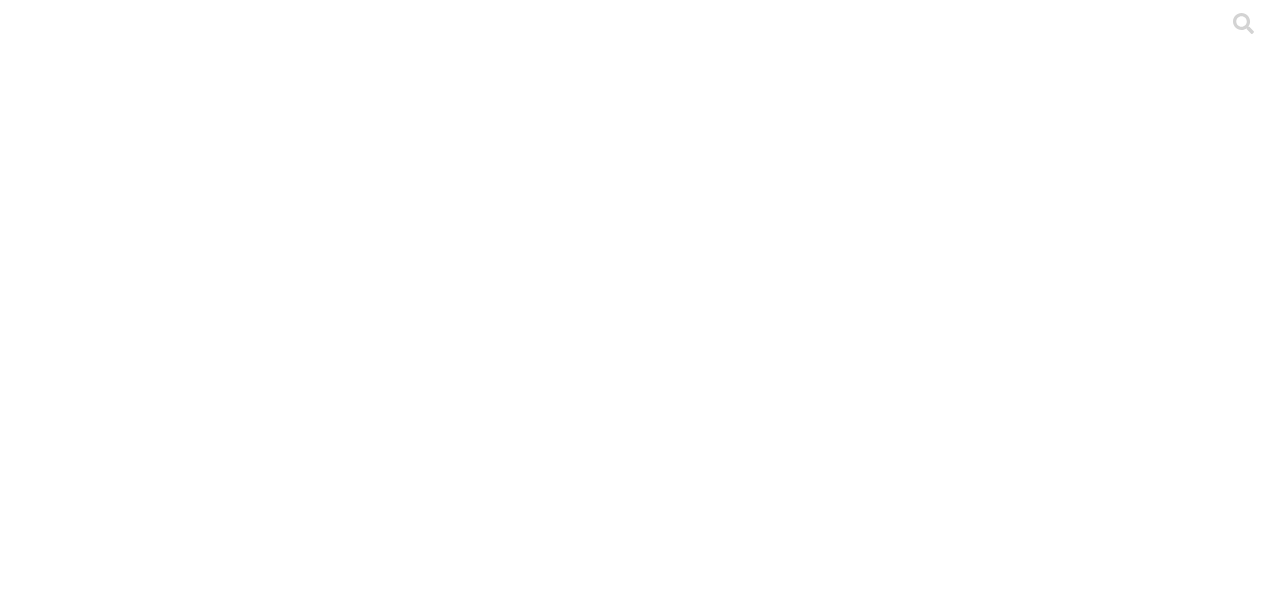 click on "ELGUAMITO" at bounding box center [66, 831] 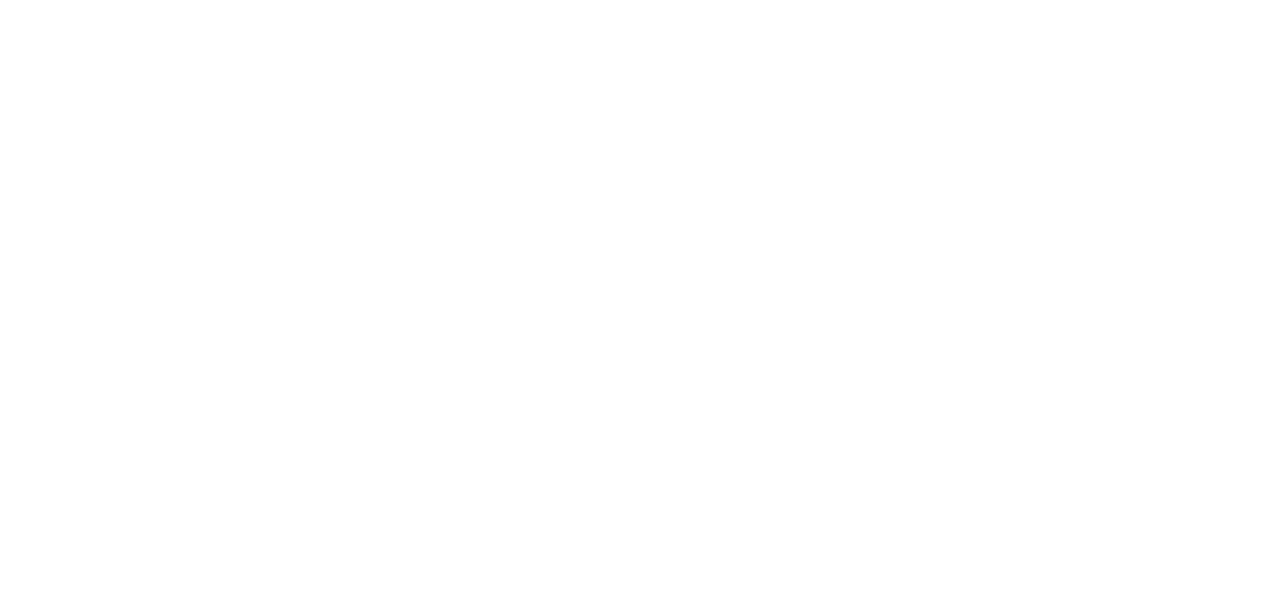 click on "File Manager" at bounding box center (632, 2649) 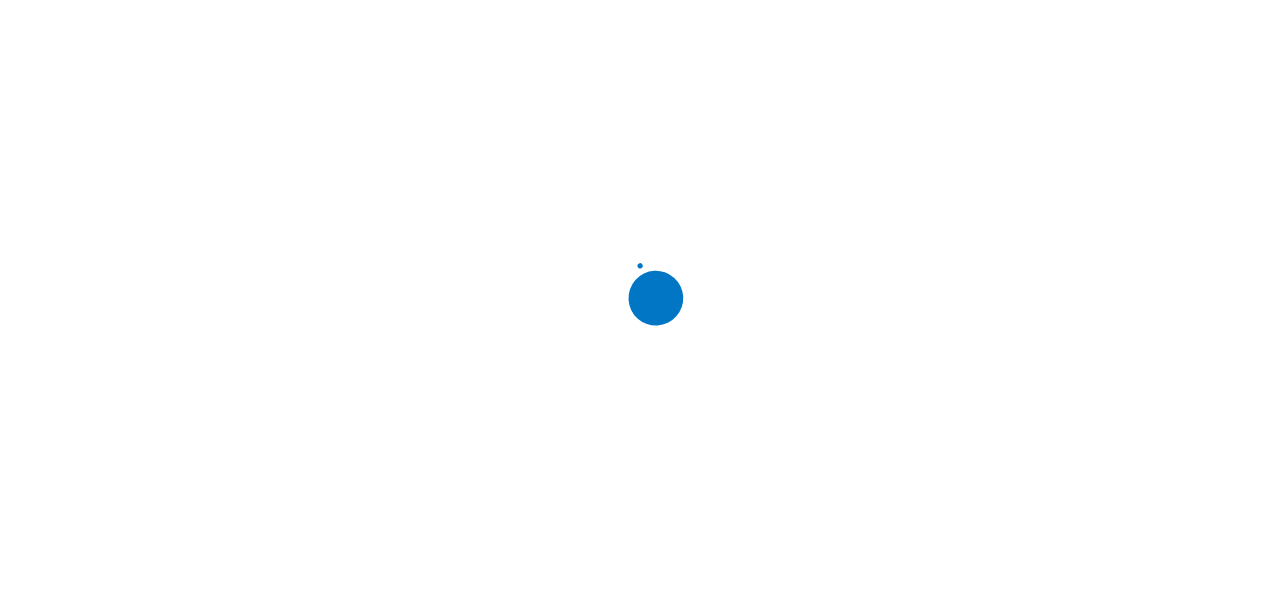 scroll, scrollTop: 0, scrollLeft: 0, axis: both 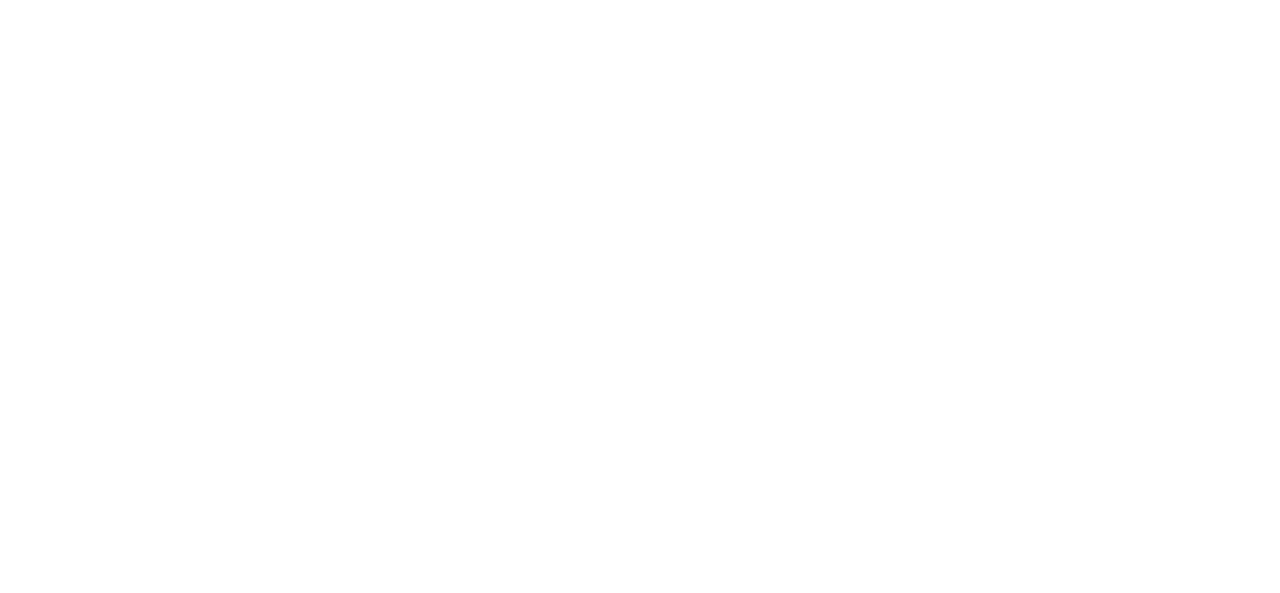 click 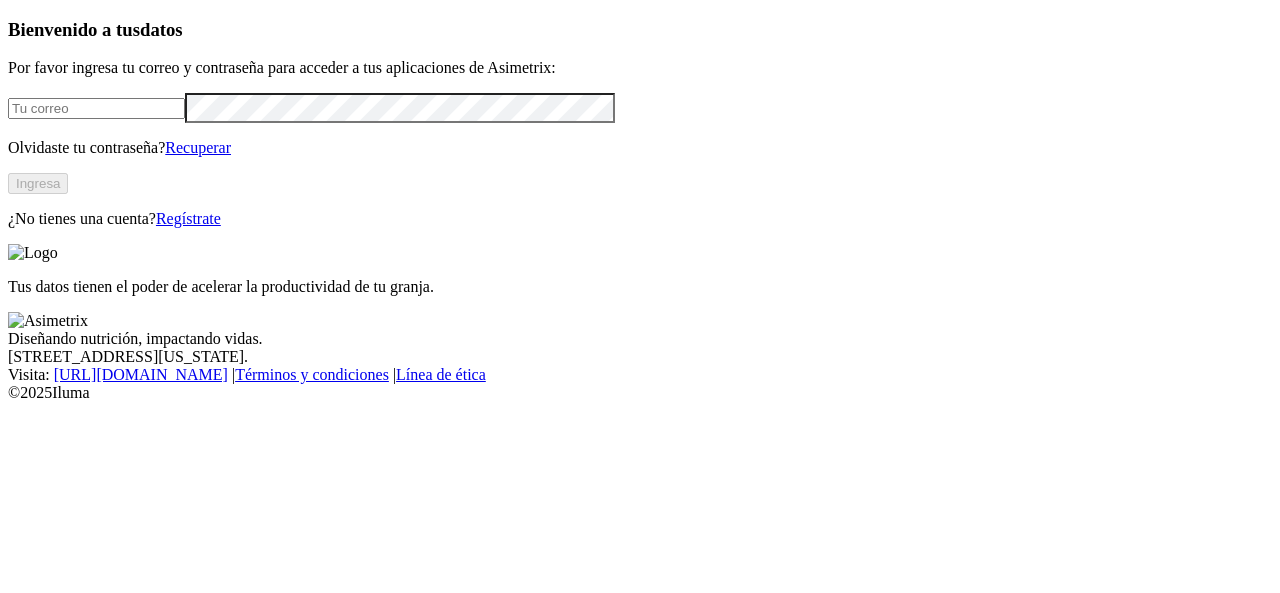 scroll, scrollTop: 0, scrollLeft: 0, axis: both 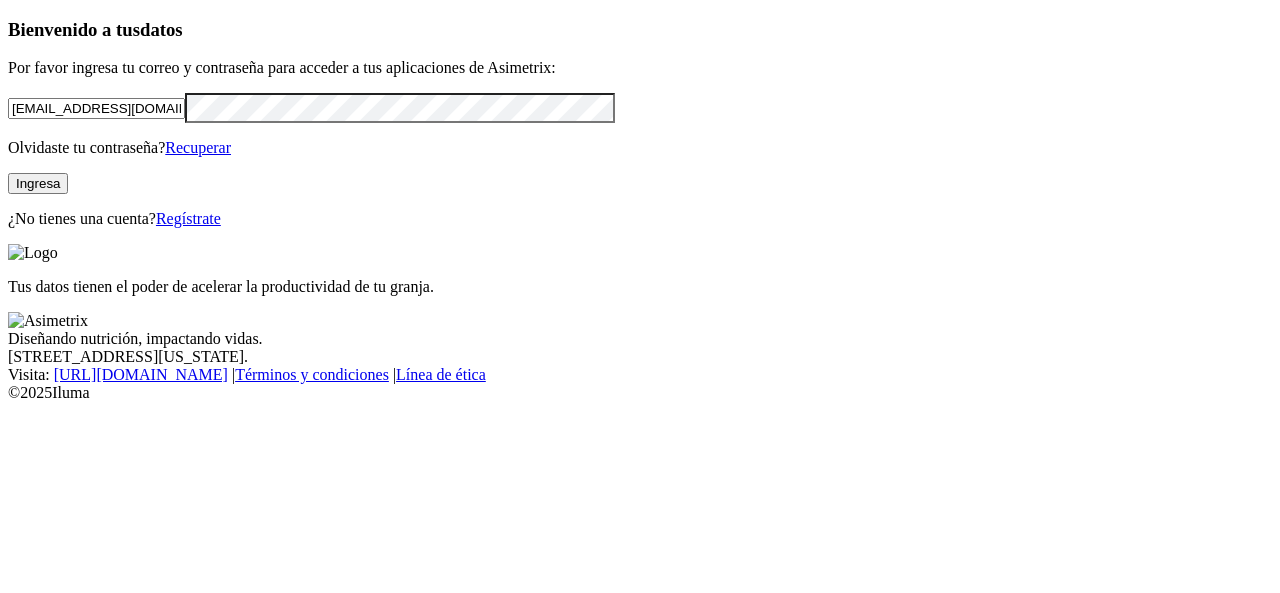 click on "Ingresa" at bounding box center [38, 183] 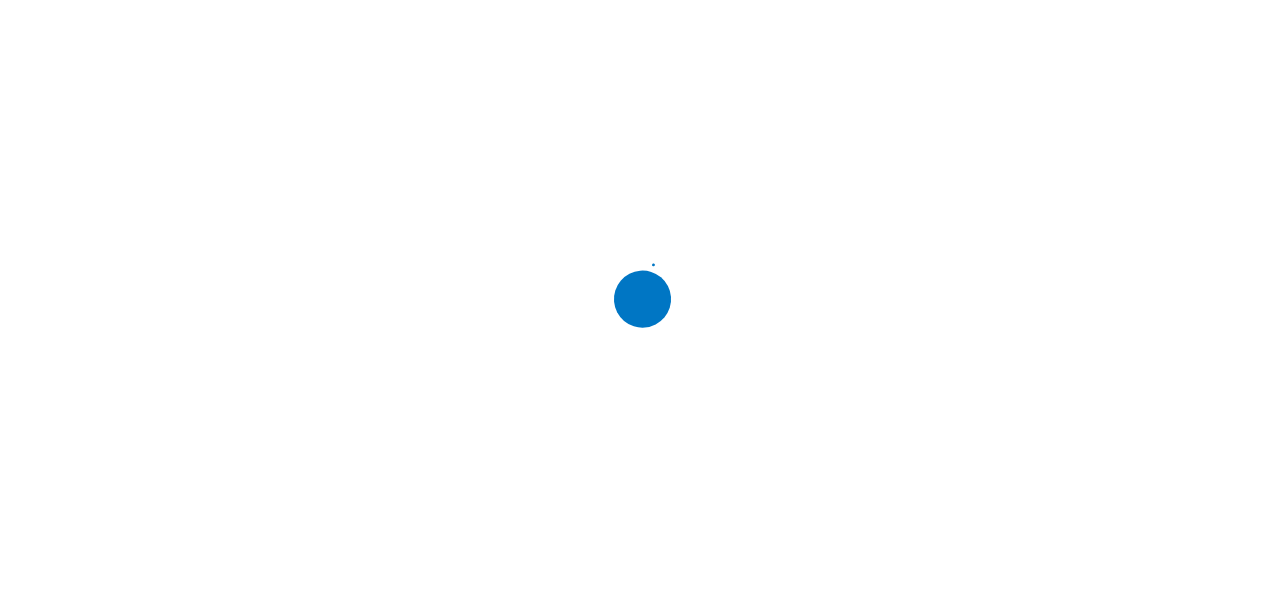 scroll, scrollTop: 0, scrollLeft: 0, axis: both 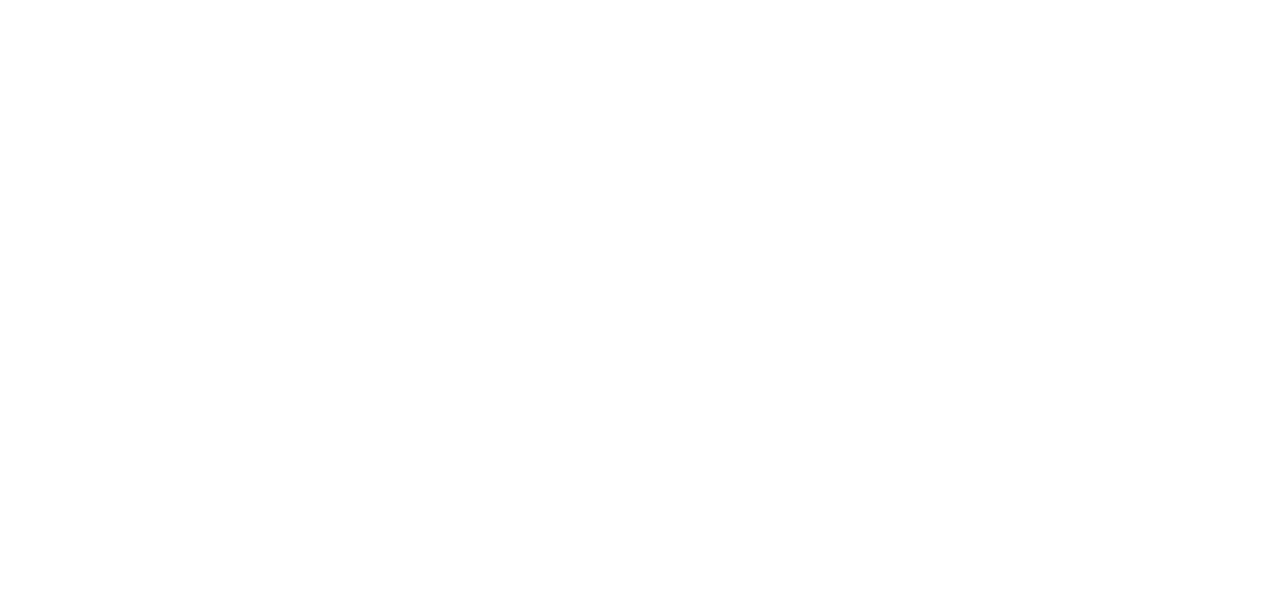 click 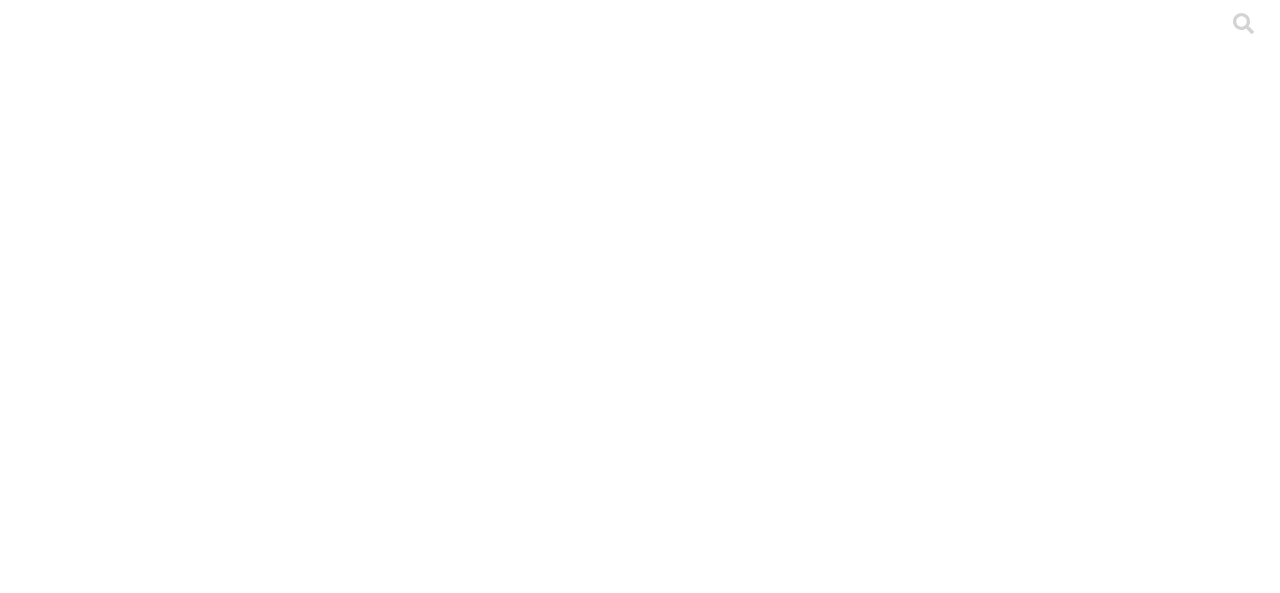 click on ".cls-1 {
fill: #d6d6d6;
}
ETL" at bounding box center (640, 2872) 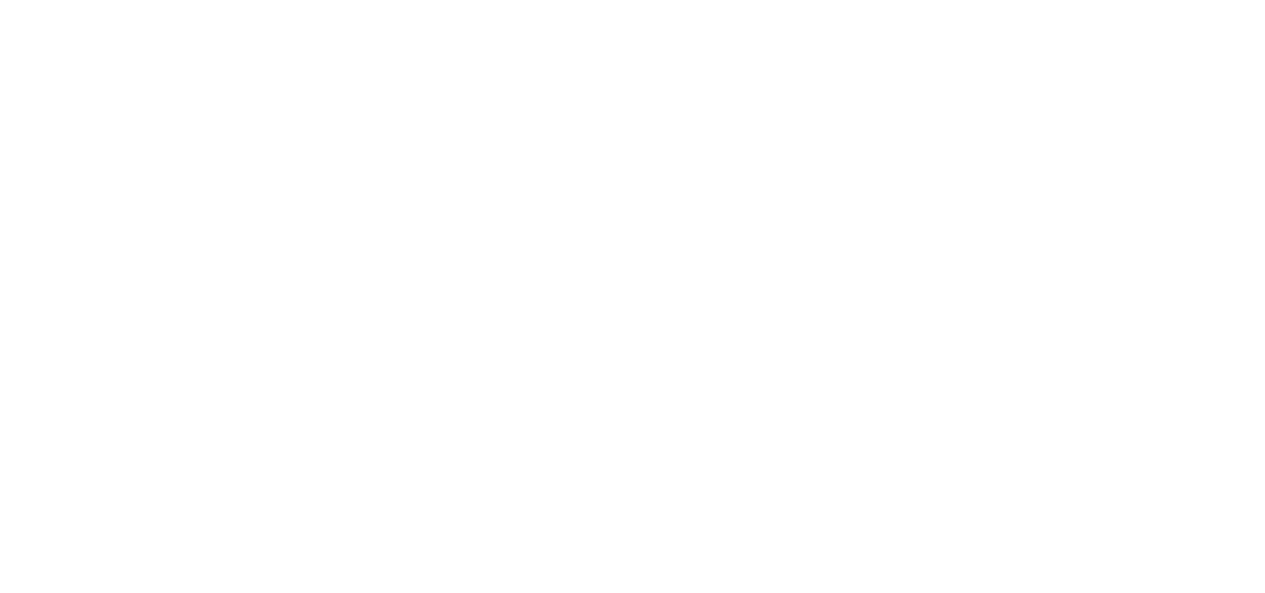 click 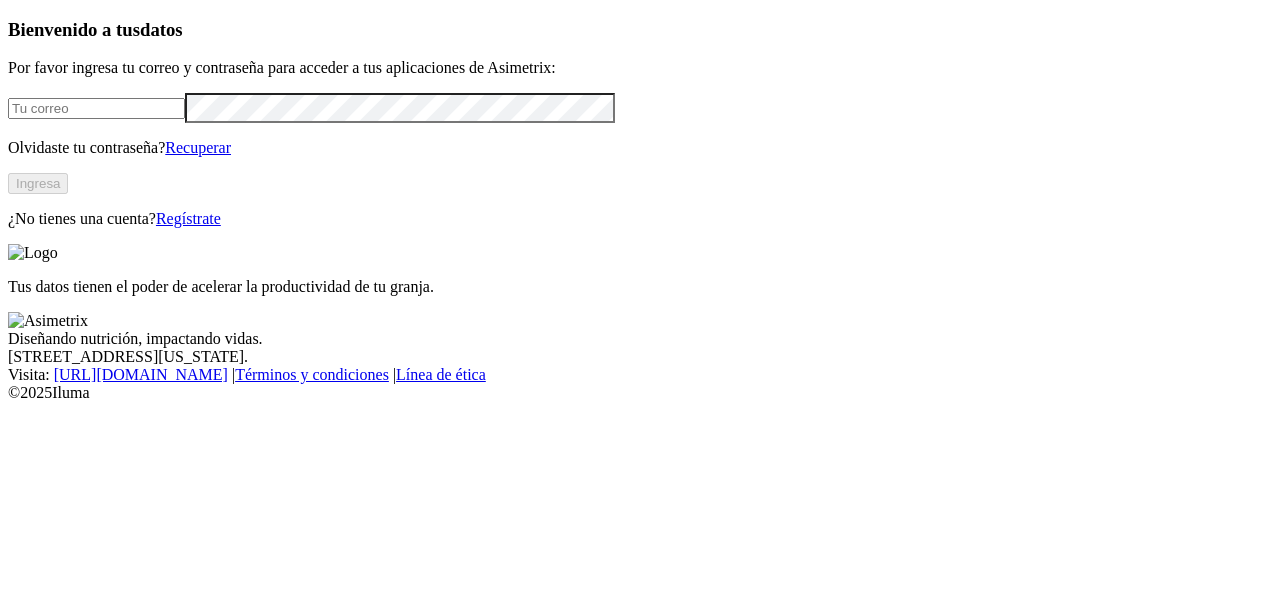 scroll, scrollTop: 0, scrollLeft: 0, axis: both 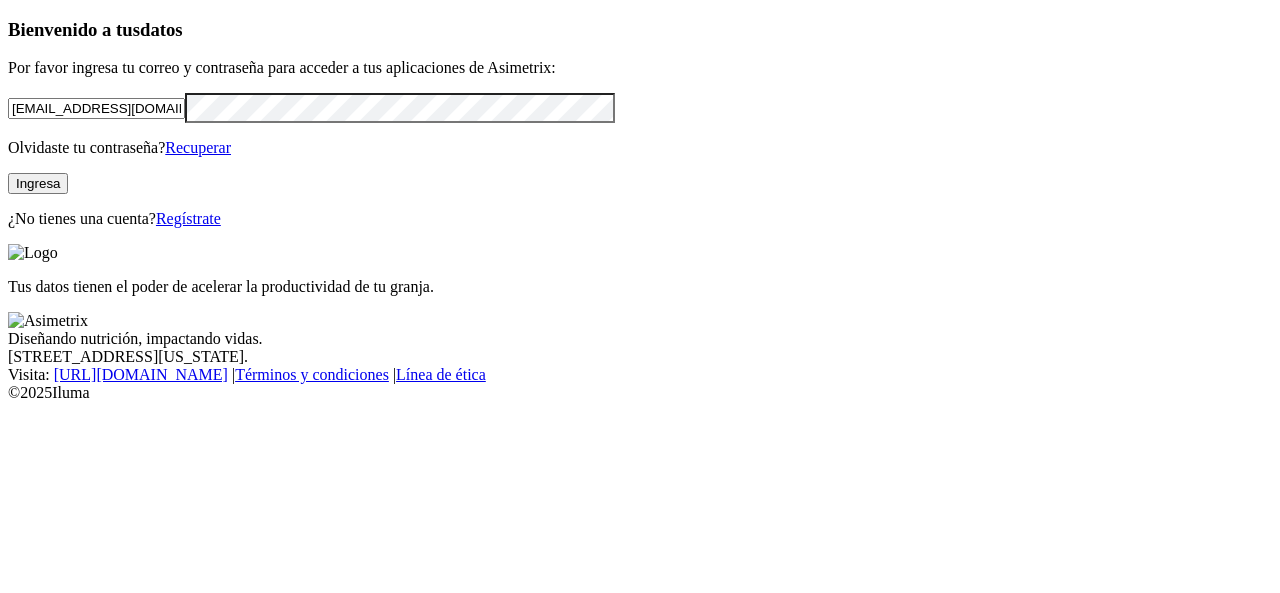 click on "Ingresa" at bounding box center [38, 183] 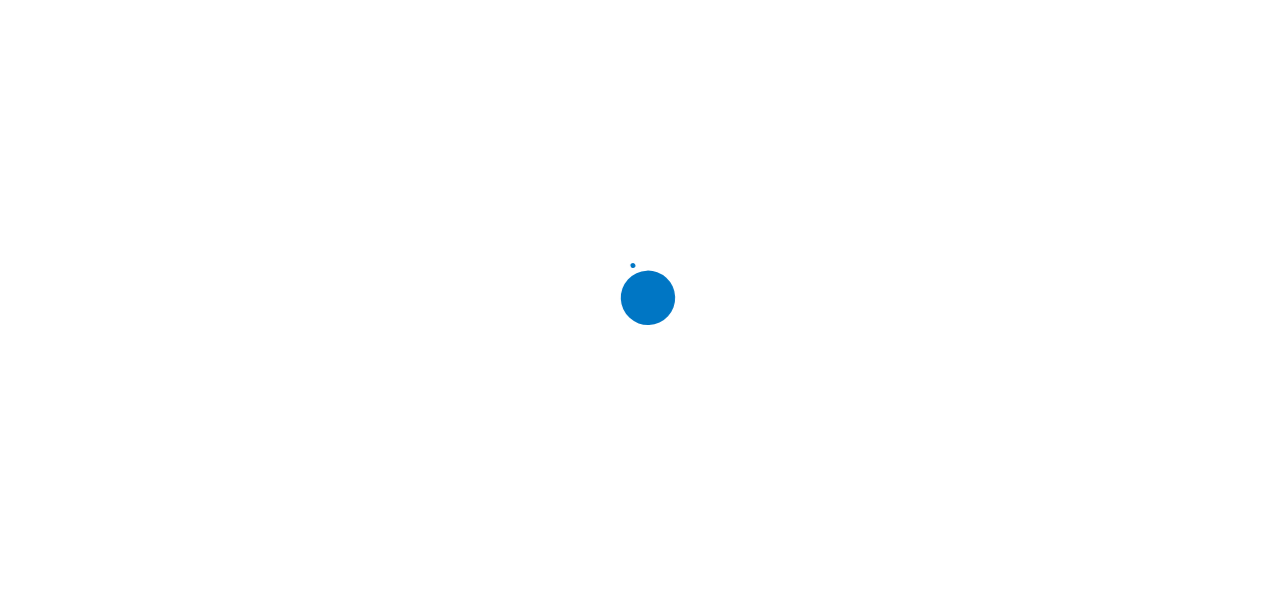 scroll, scrollTop: 0, scrollLeft: 0, axis: both 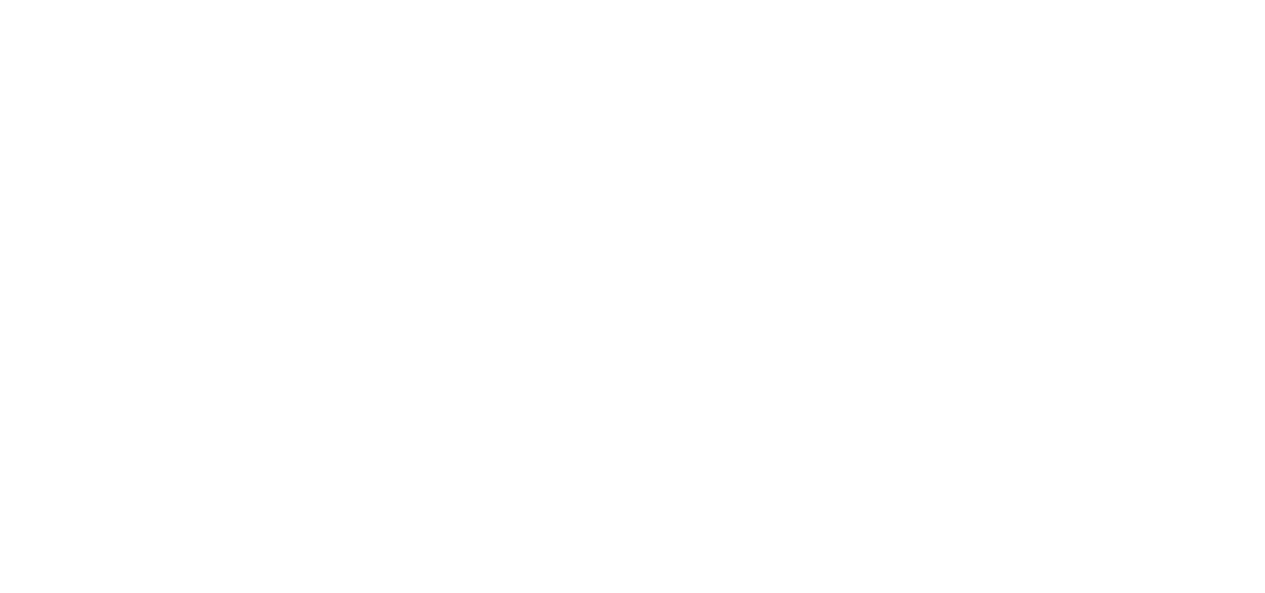 click at bounding box center (632, 2640) 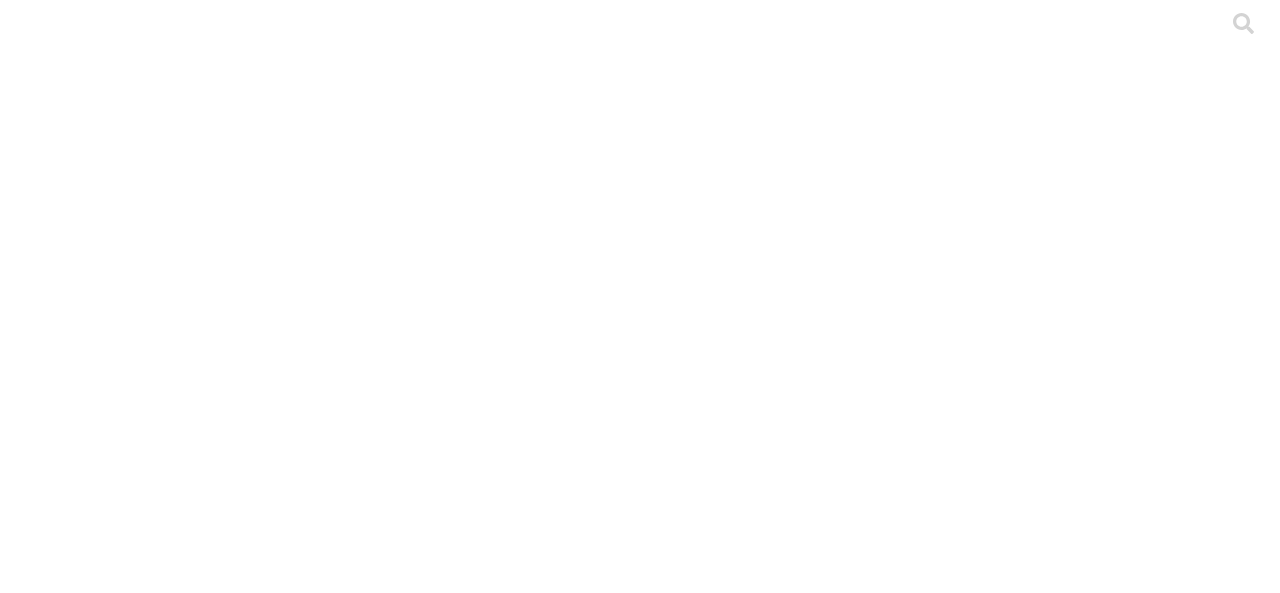 click on ".cls-1 {
fill: #d6d6d6;
}
ETL" at bounding box center [640, 2872] 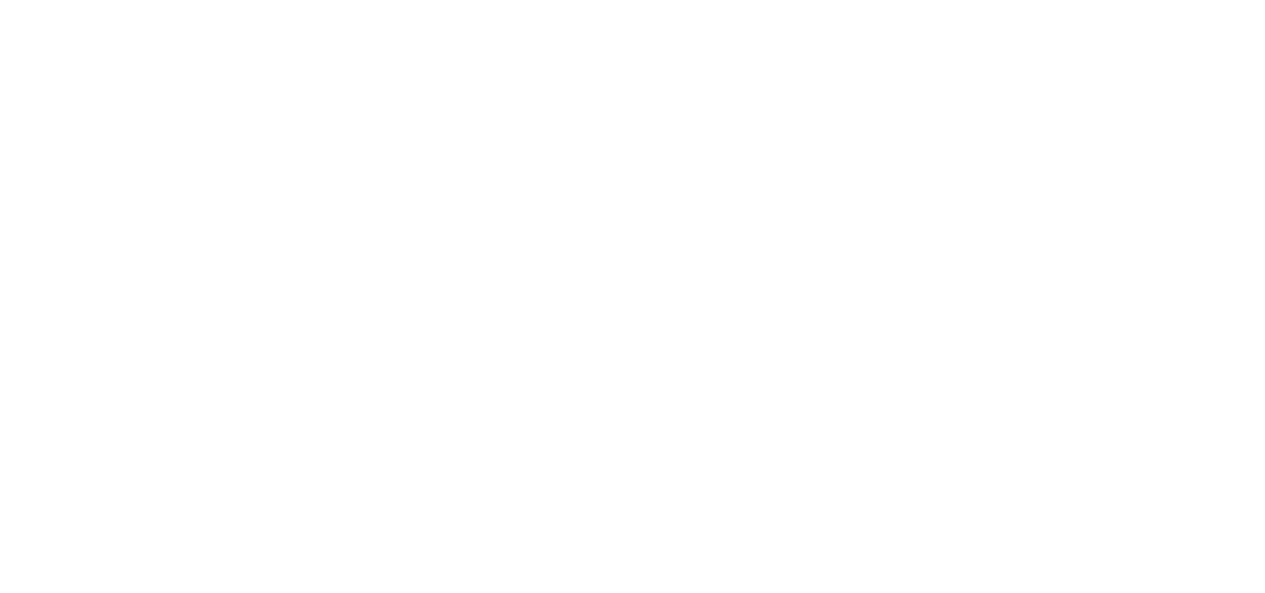 scroll, scrollTop: 4, scrollLeft: 0, axis: vertical 